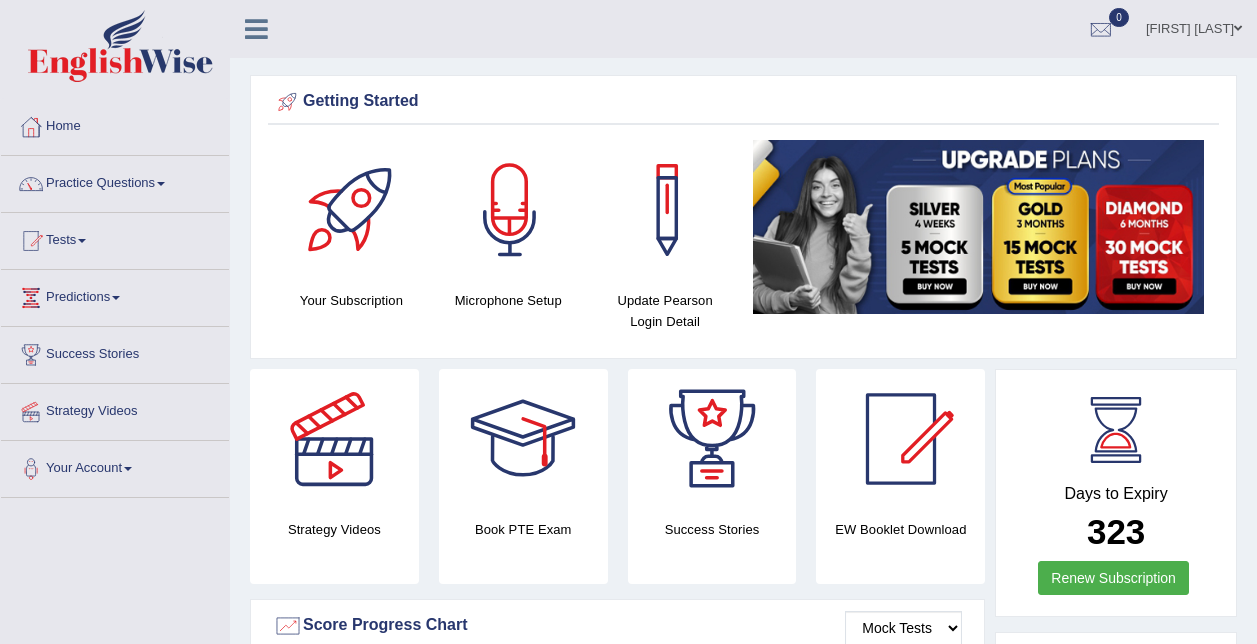 scroll, scrollTop: 0, scrollLeft: 0, axis: both 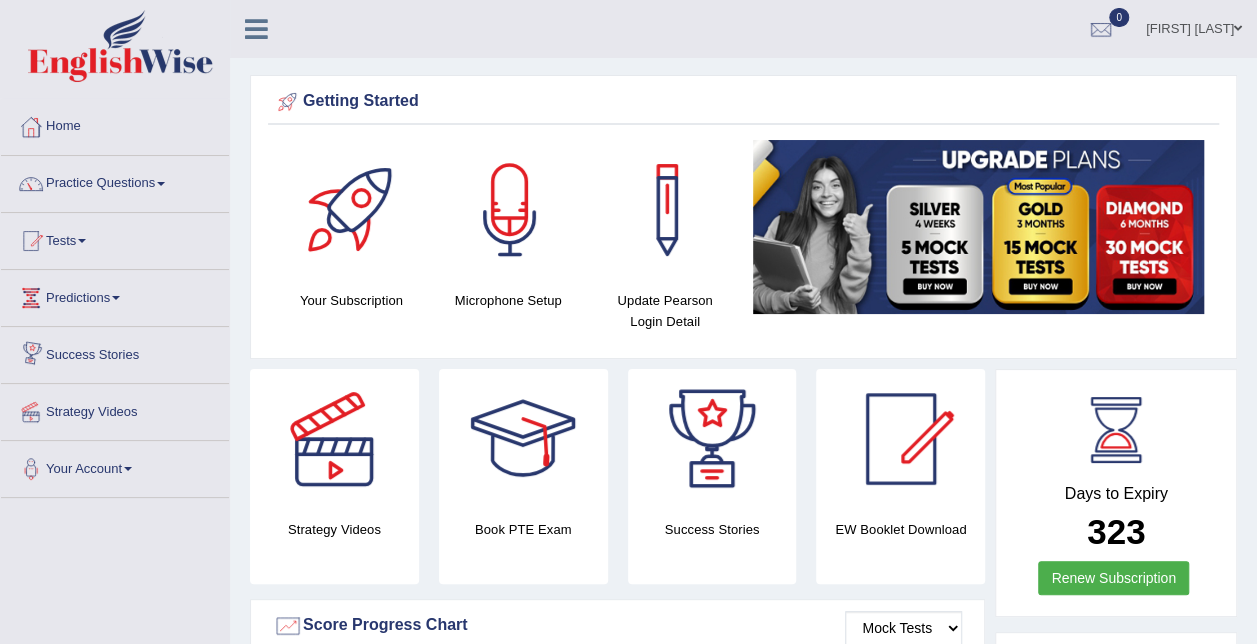 click on "Success Stories" at bounding box center [115, 352] 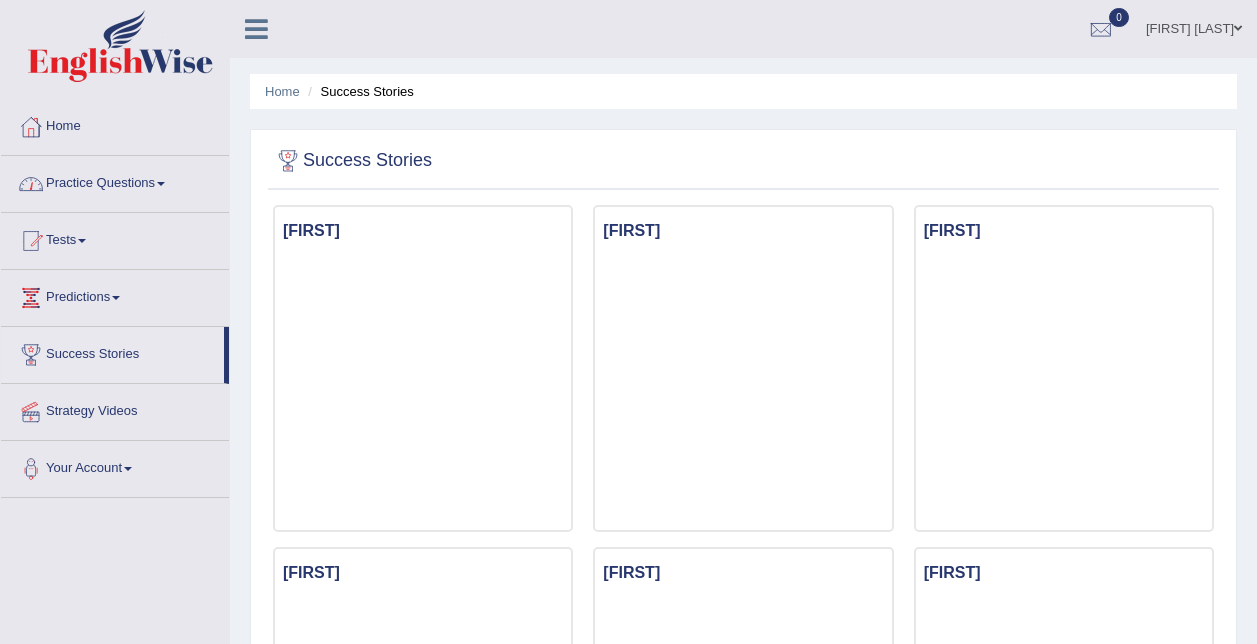 scroll, scrollTop: 0, scrollLeft: 0, axis: both 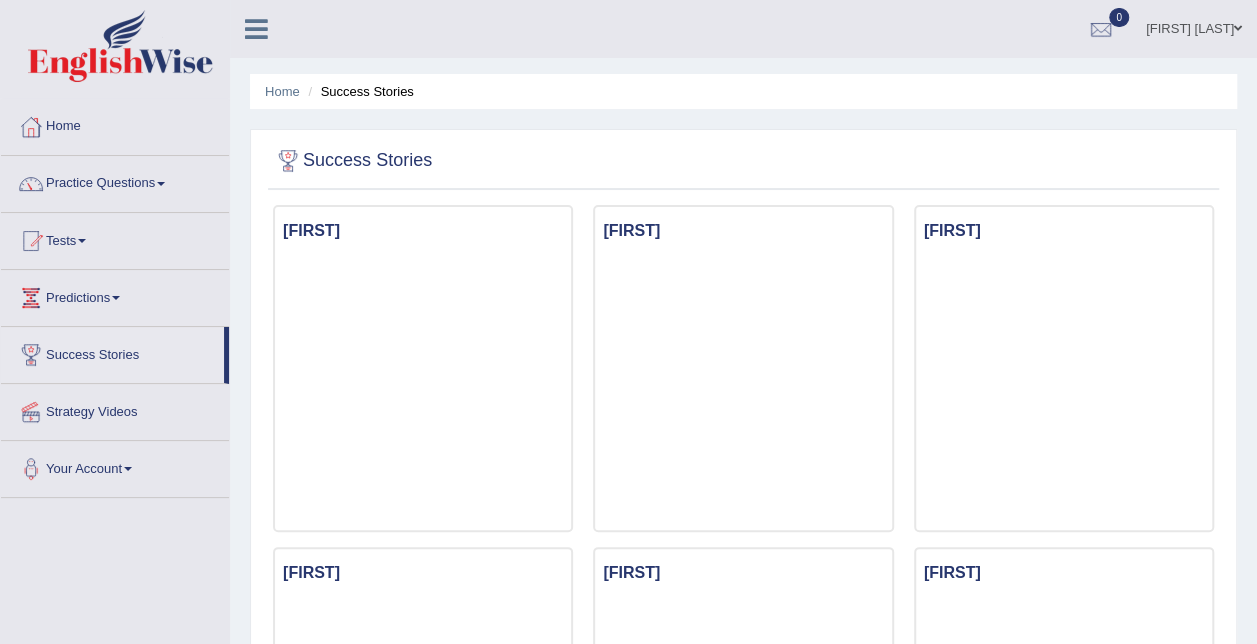click on "Practice Questions" at bounding box center (115, 181) 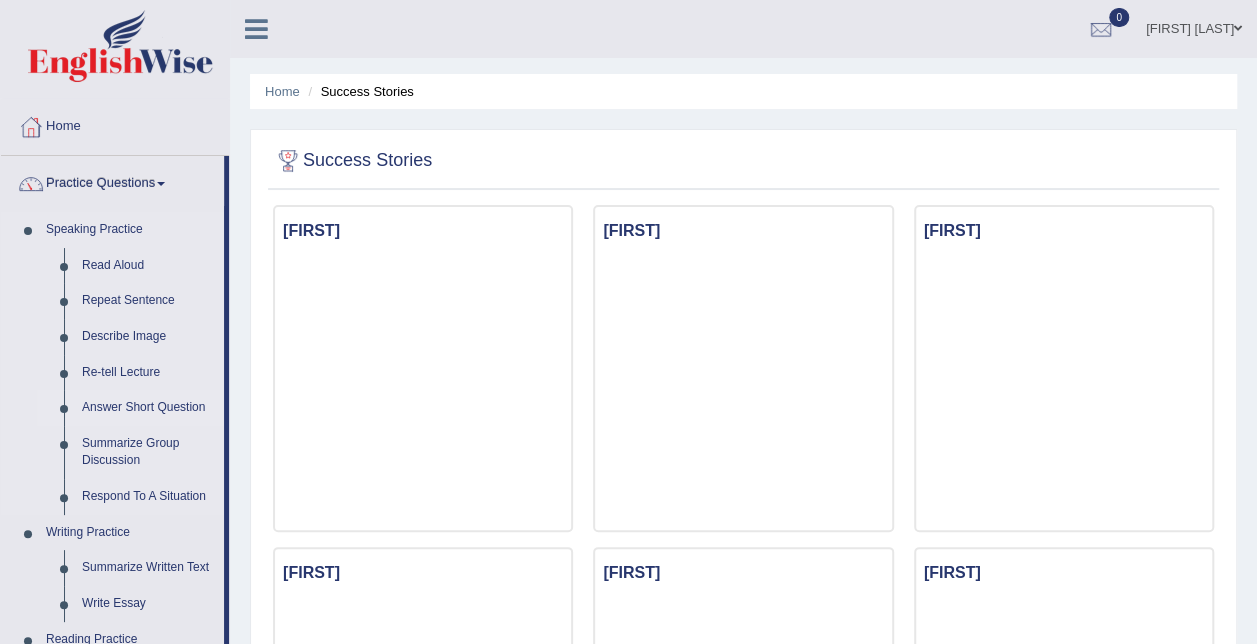 click on "Answer Short Question" at bounding box center [148, 408] 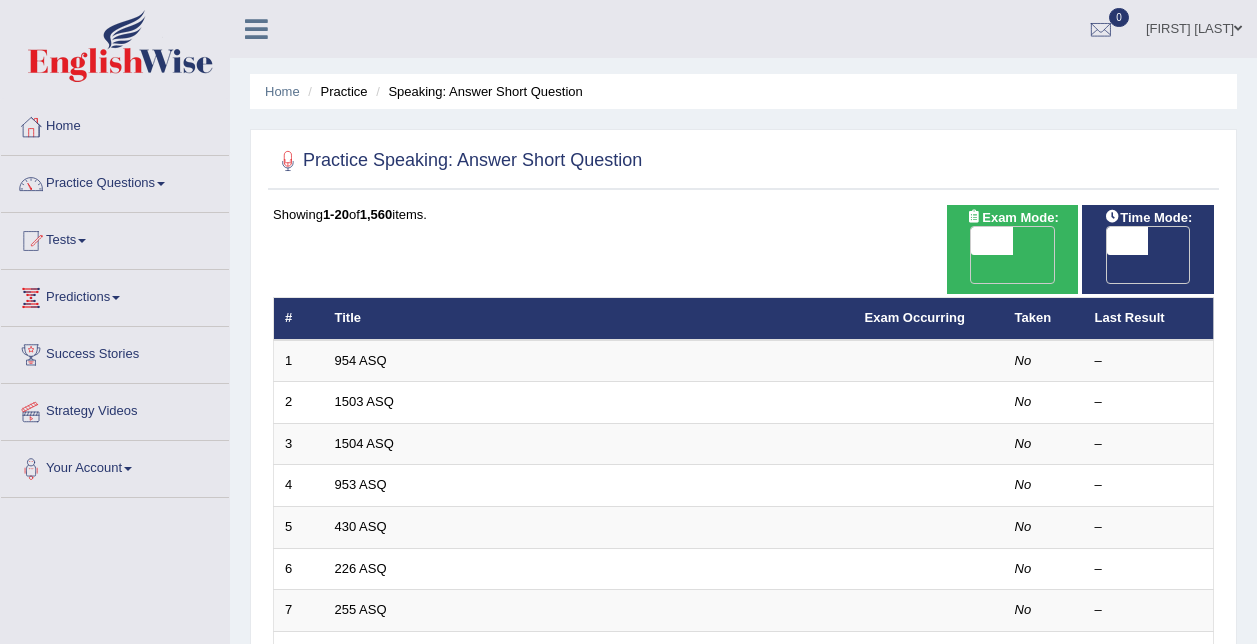 scroll, scrollTop: 0, scrollLeft: 0, axis: both 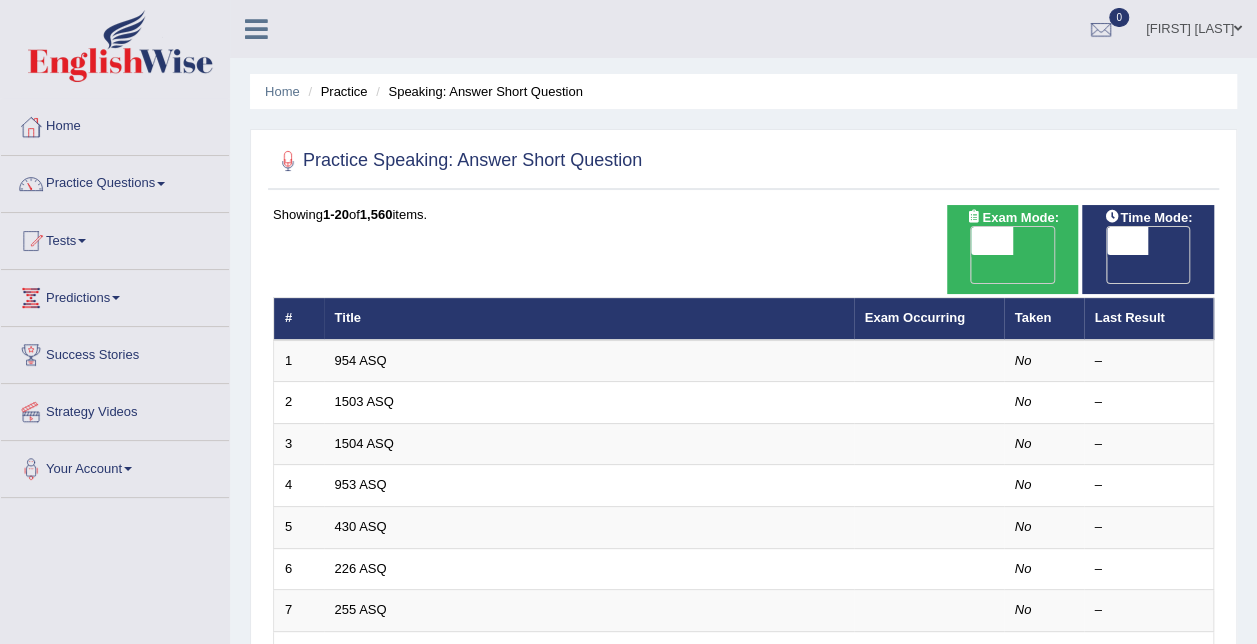 click on "Practice Speaking: Answer Short Question" at bounding box center (457, 161) 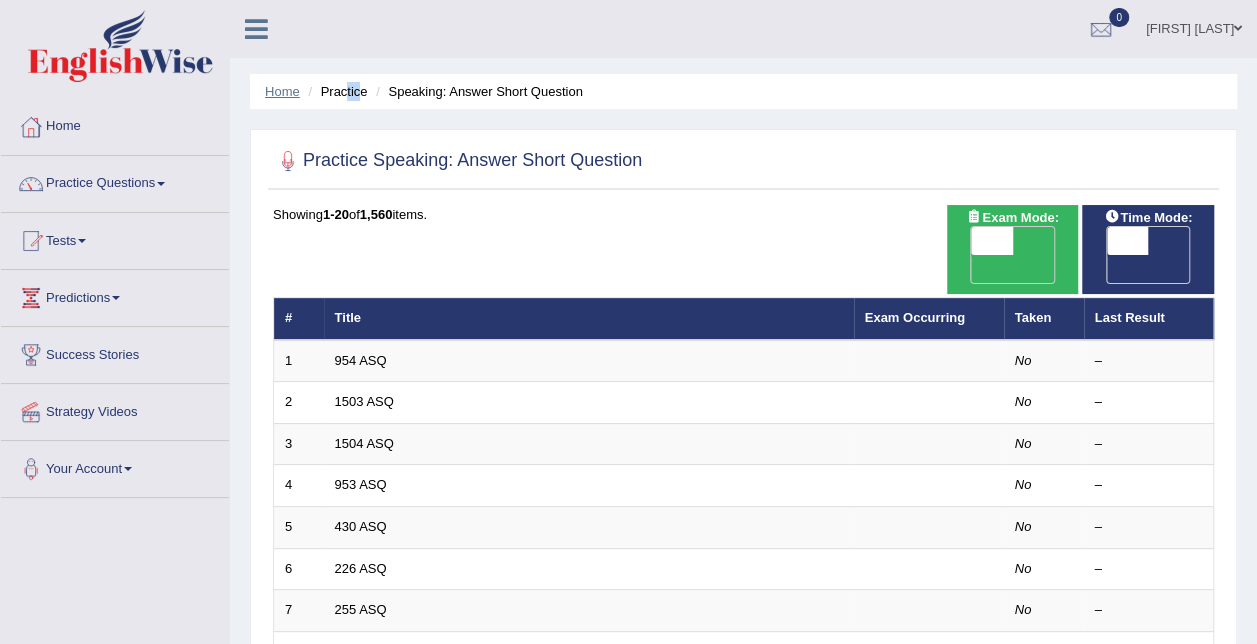 click on "Home" at bounding box center (282, 91) 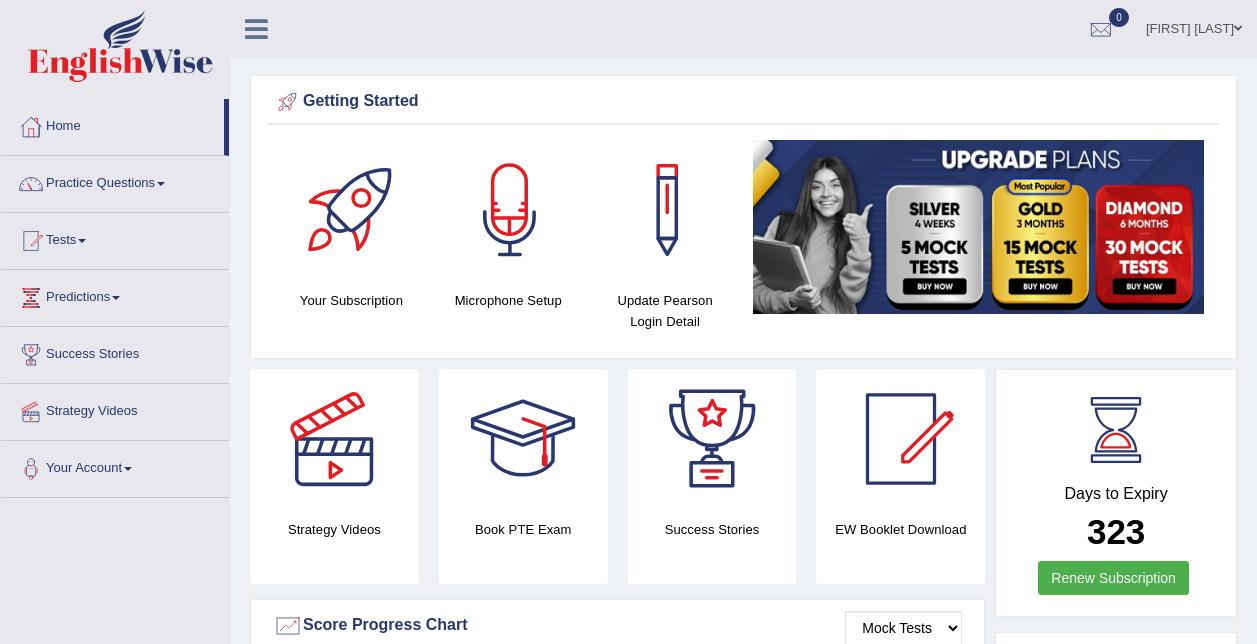scroll, scrollTop: 0, scrollLeft: 0, axis: both 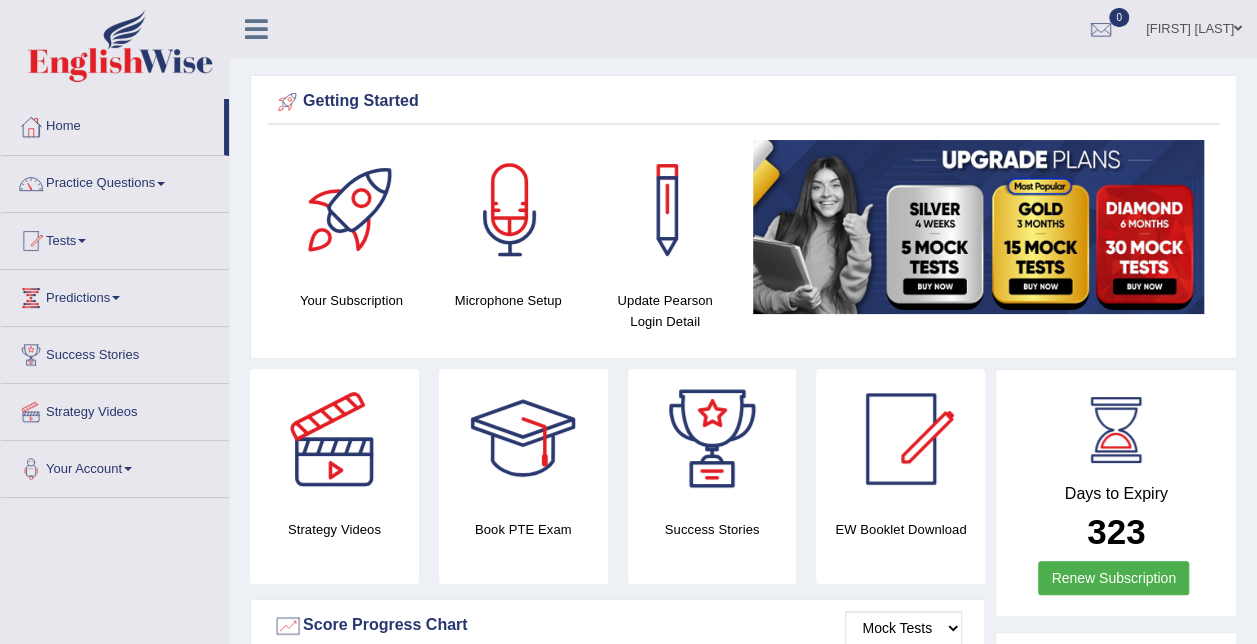 click on "Tests" at bounding box center [115, 238] 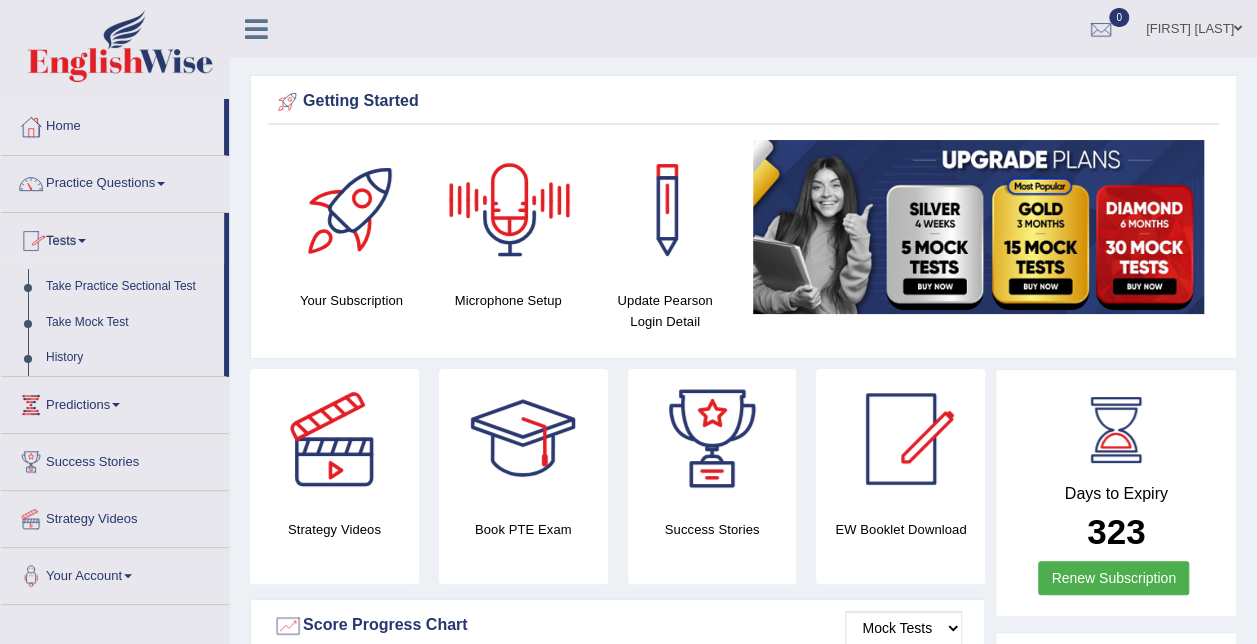 click at bounding box center (510, 210) 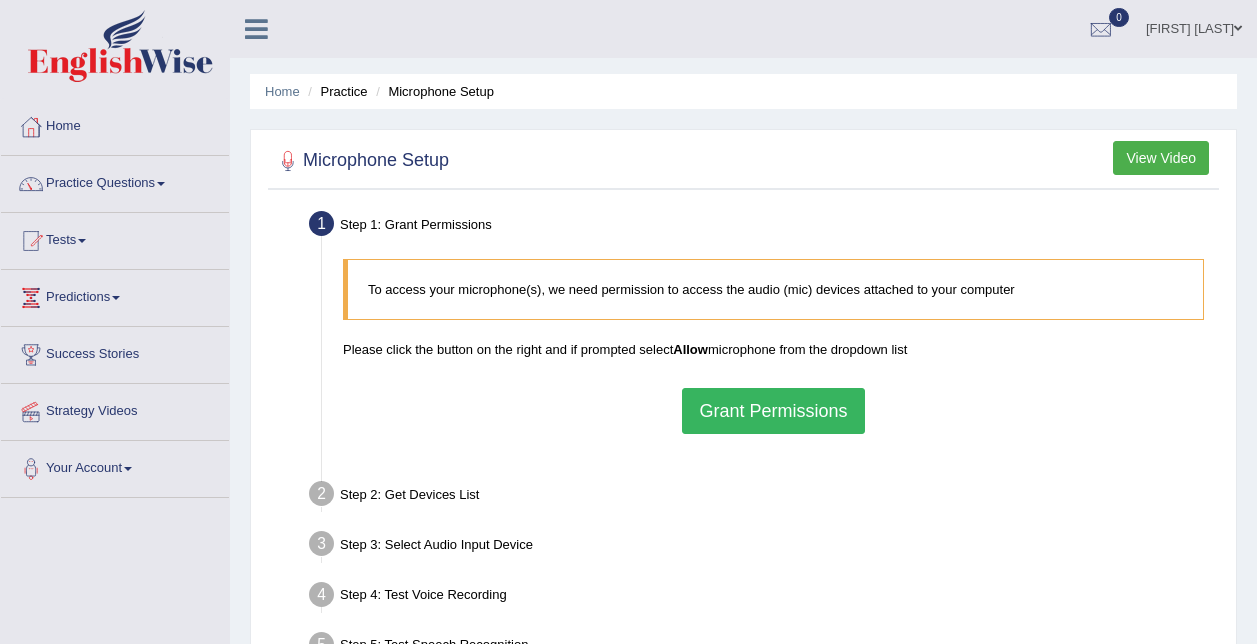 scroll, scrollTop: 0, scrollLeft: 0, axis: both 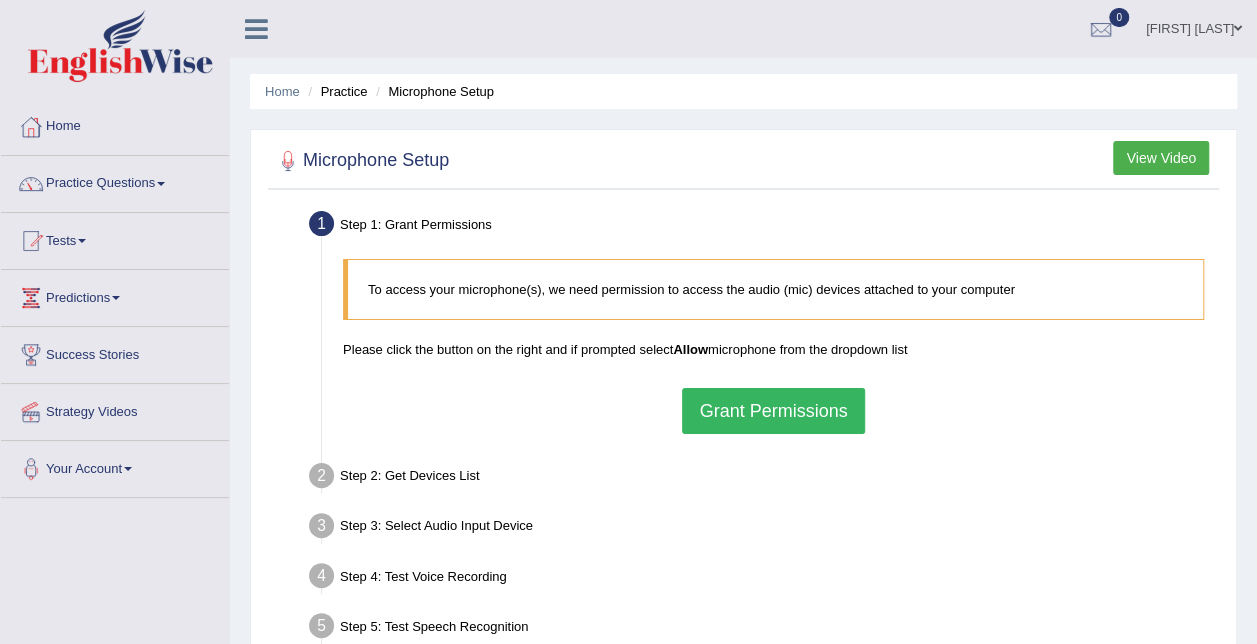 click on "Grant Permissions" at bounding box center (773, 411) 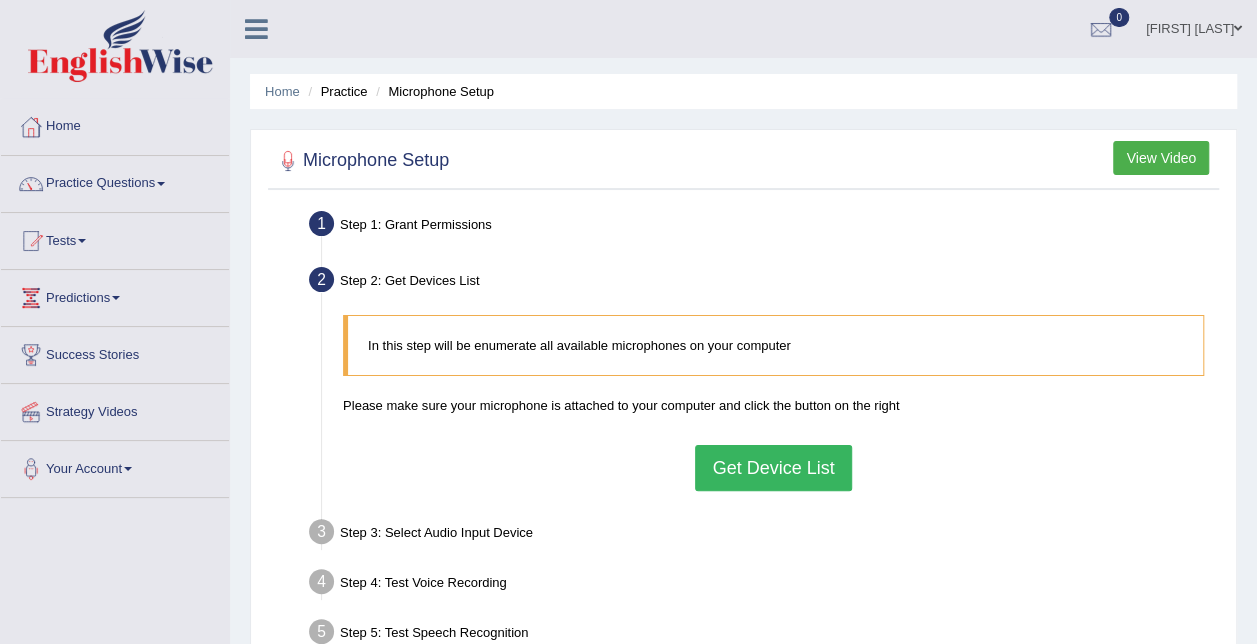 click on "Microphone Setup" at bounding box center [361, 161] 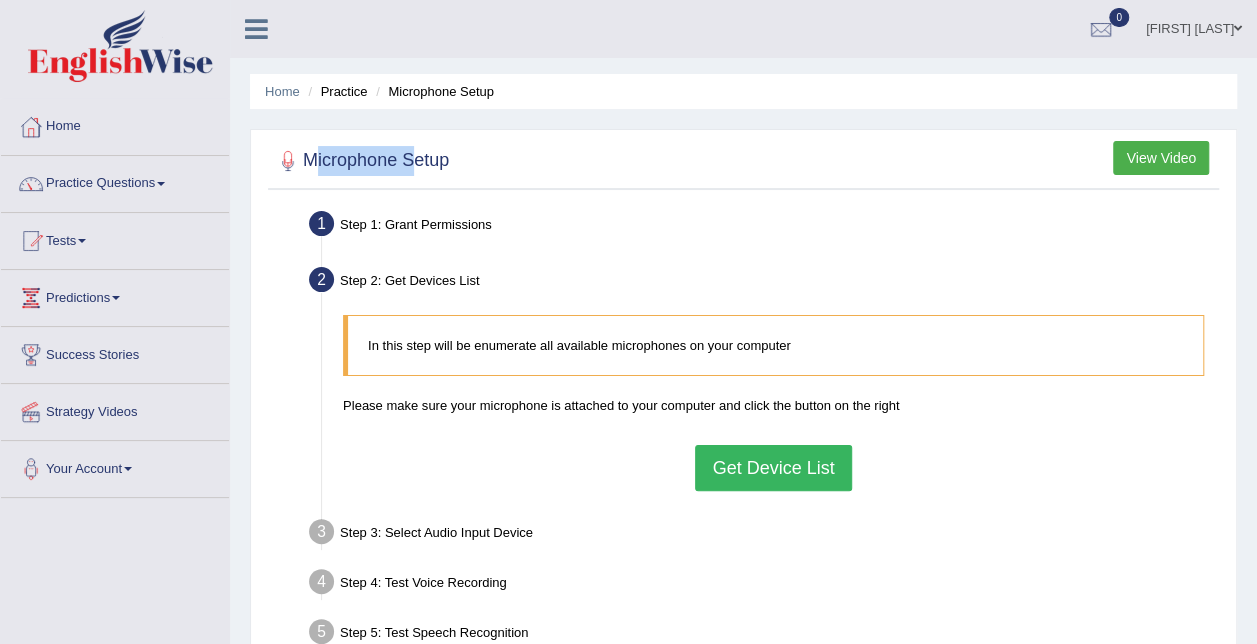 click on "Microphone Setup" at bounding box center (361, 161) 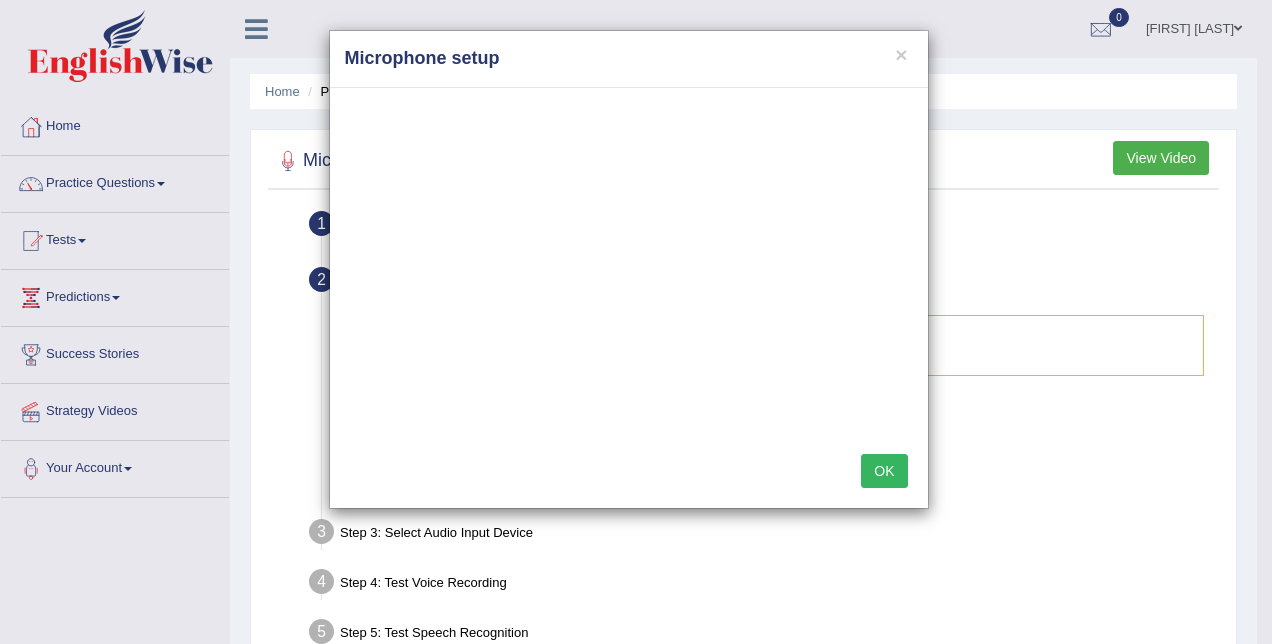 click on "Microphone setup" at bounding box center [629, 59] 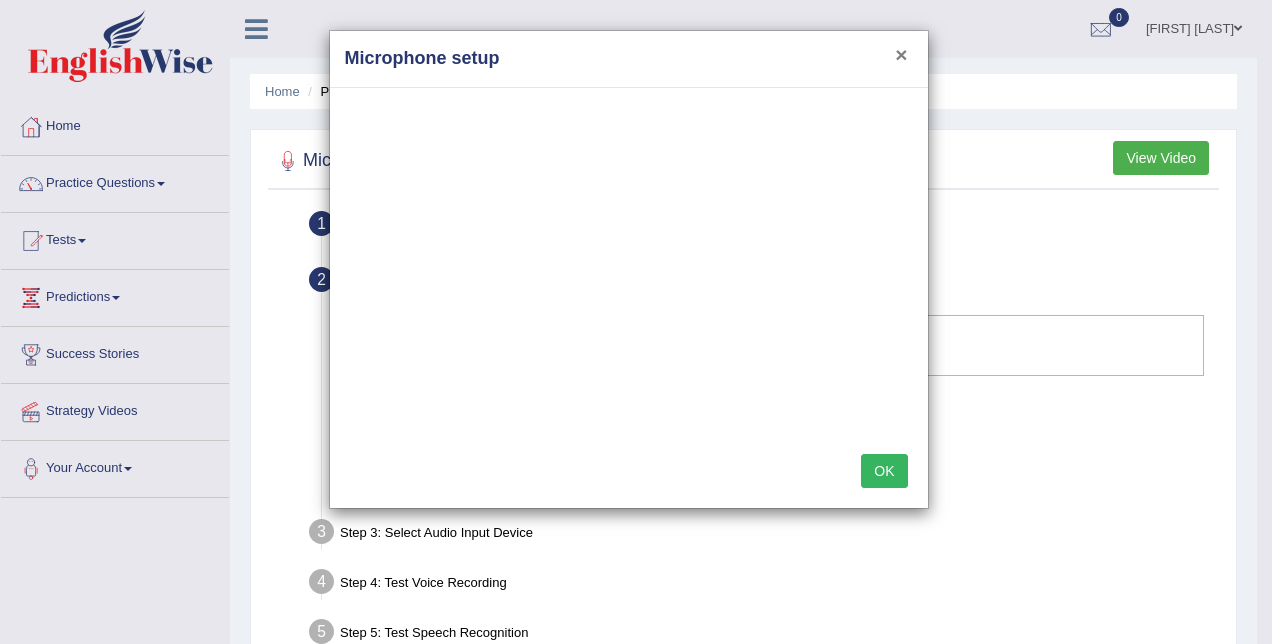 click on "×" at bounding box center [901, 54] 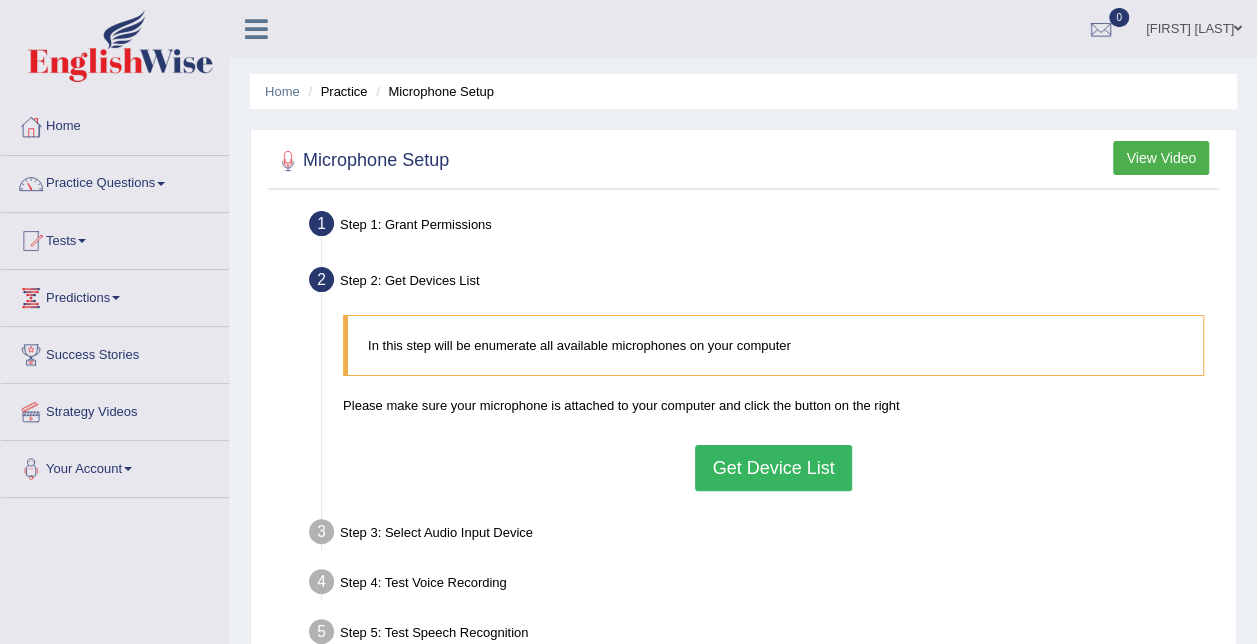 click on "Get Device List" at bounding box center [773, 468] 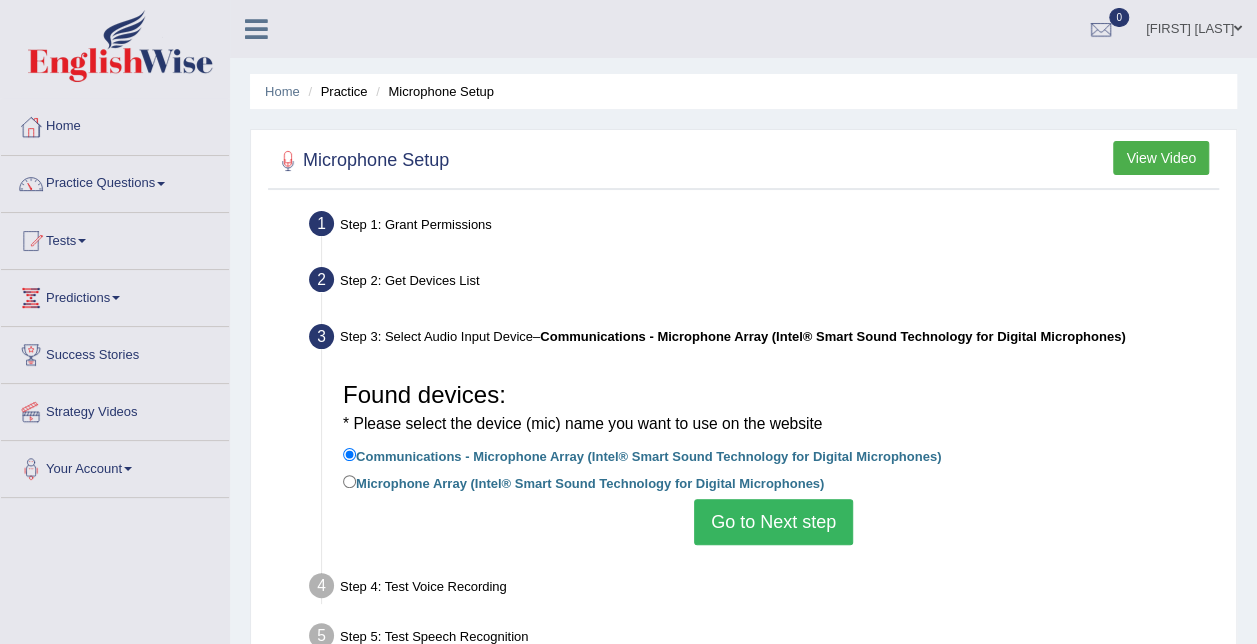 click on "Microphone Setup" at bounding box center [361, 161] 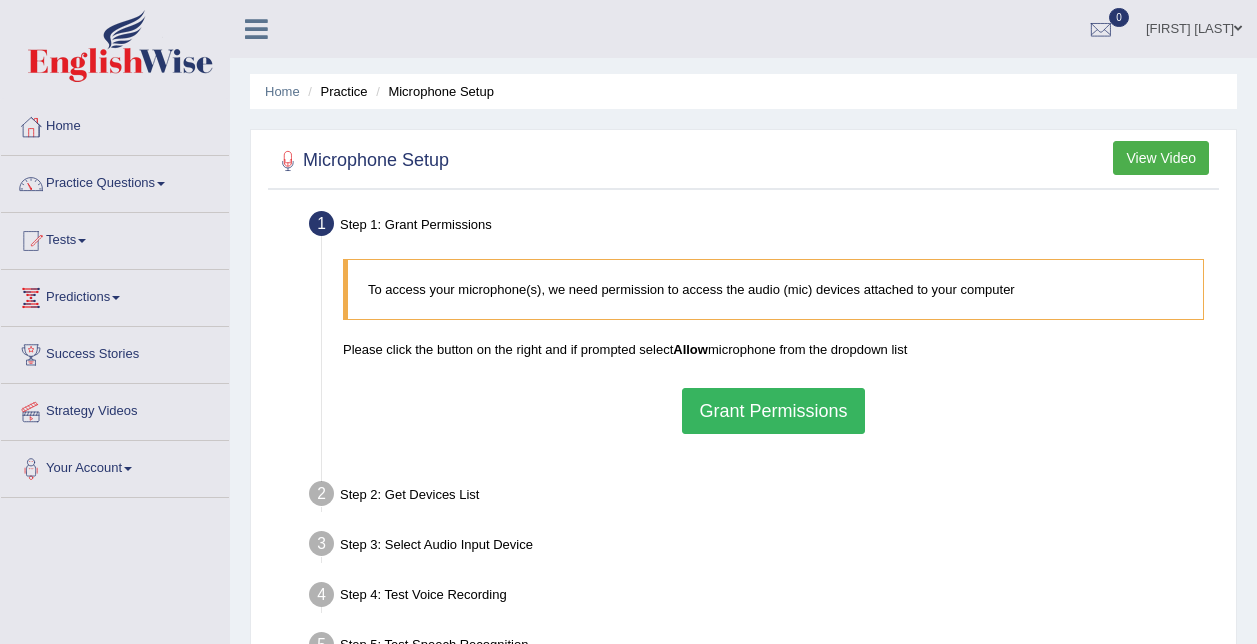 scroll, scrollTop: 0, scrollLeft: 0, axis: both 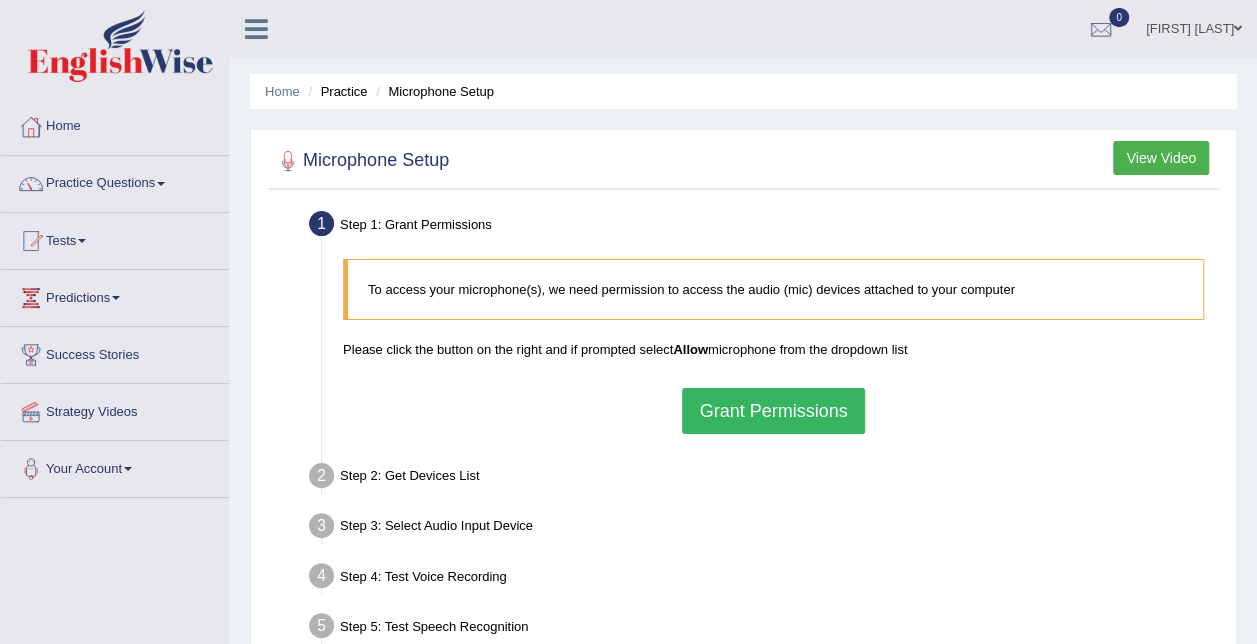 click on "Microphone Setup" at bounding box center [361, 161] 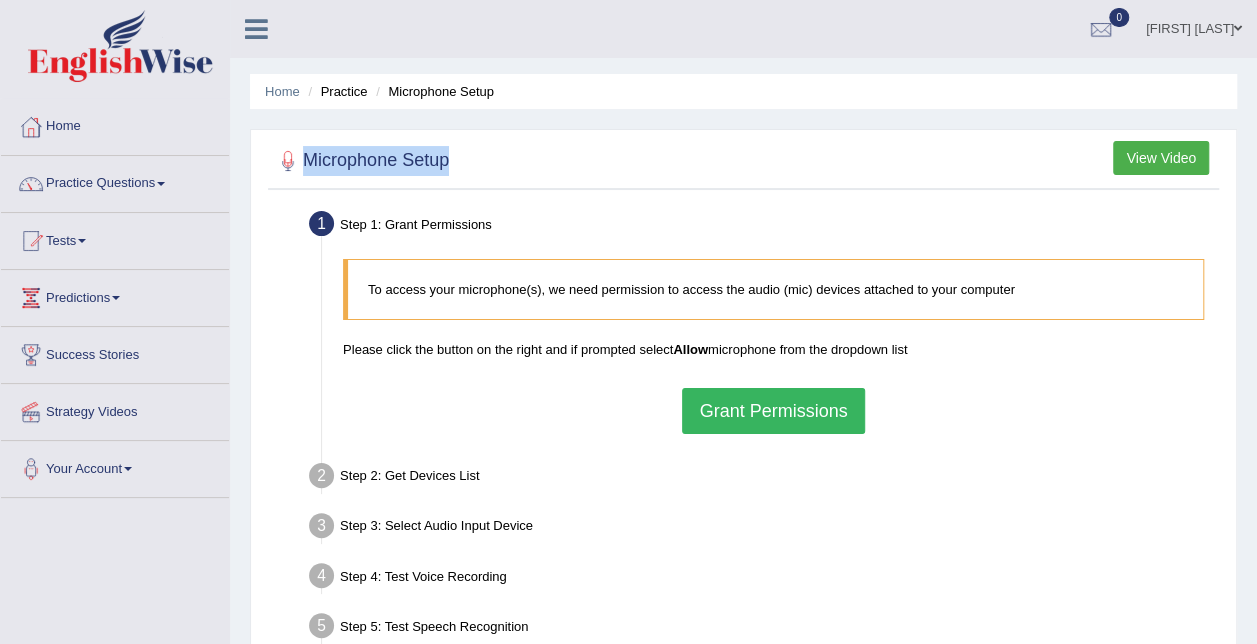 drag, startPoint x: 445, startPoint y: 157, endPoint x: 490, endPoint y: 106, distance: 68.0147 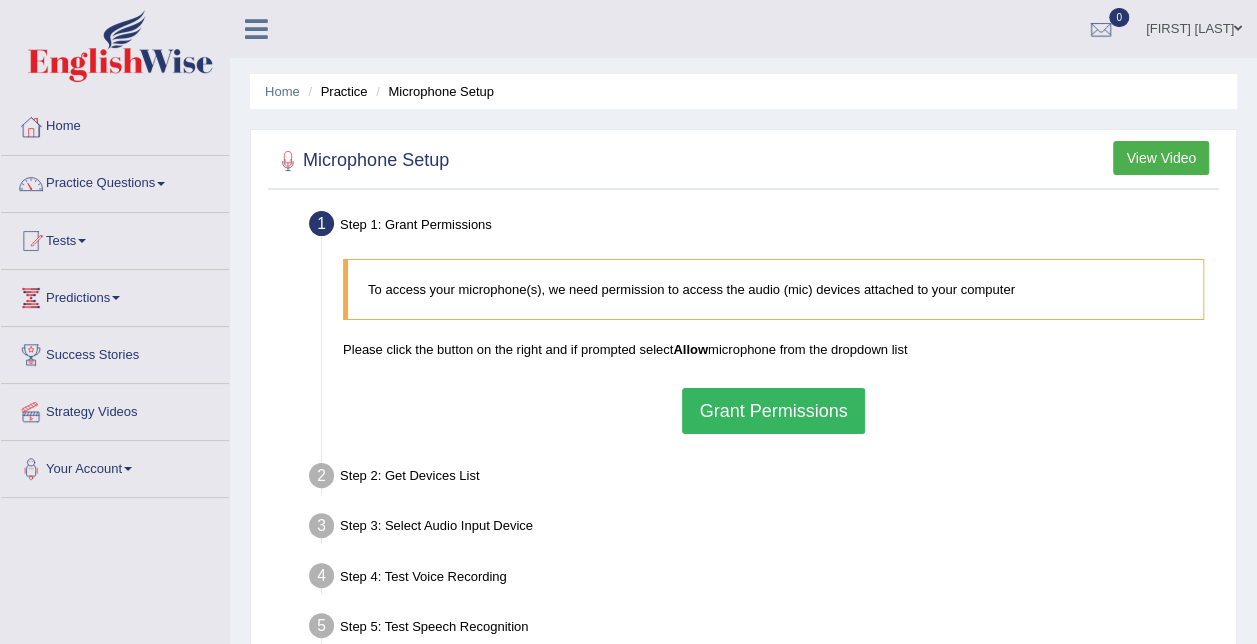 click on "Microphone Setup" at bounding box center [361, 161] 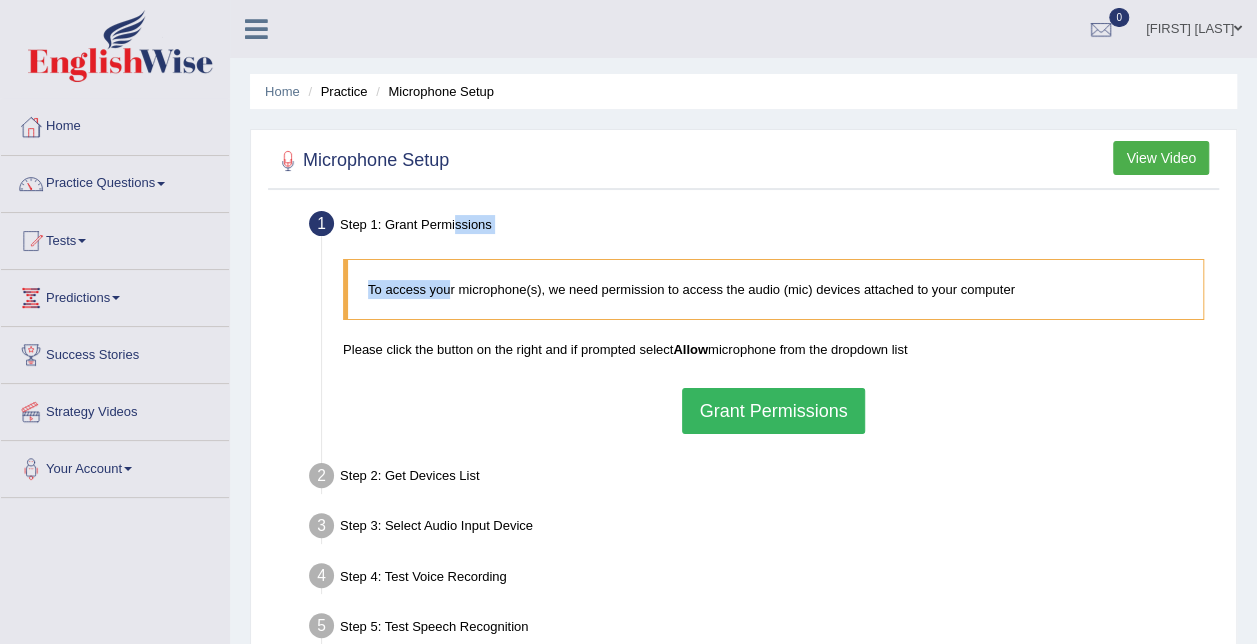 click on "Grant Permissions" at bounding box center (773, 411) 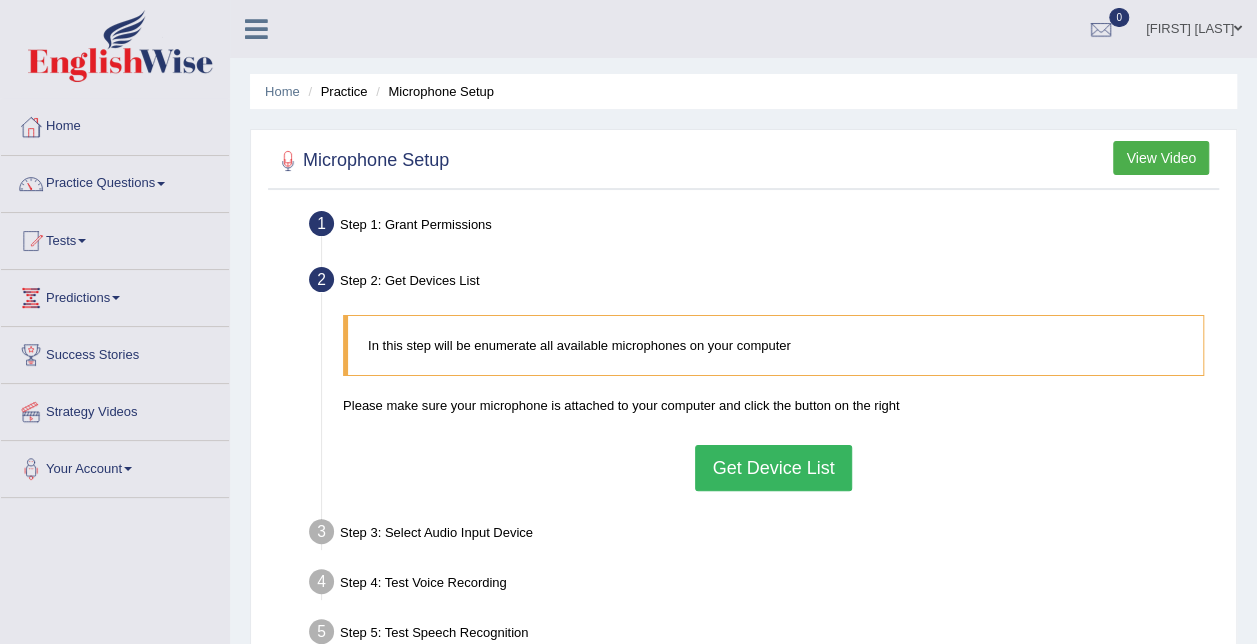 click on "Microphone Setup" at bounding box center [361, 161] 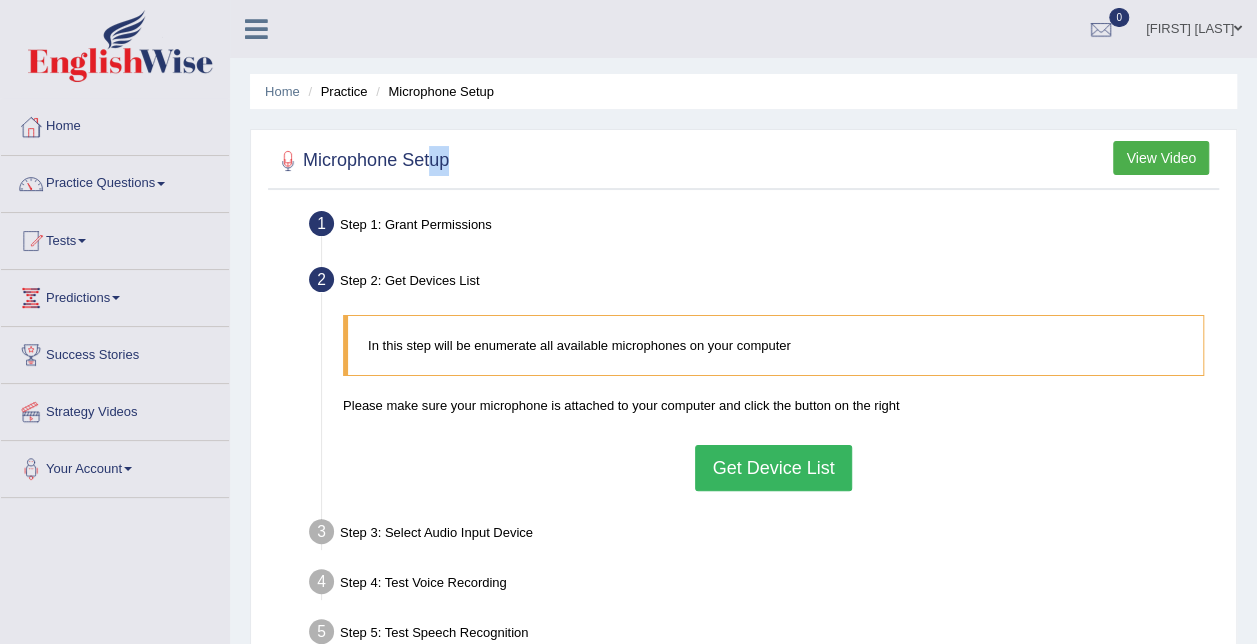 drag, startPoint x: 372, startPoint y: 194, endPoint x: 428, endPoint y: 169, distance: 61.326992 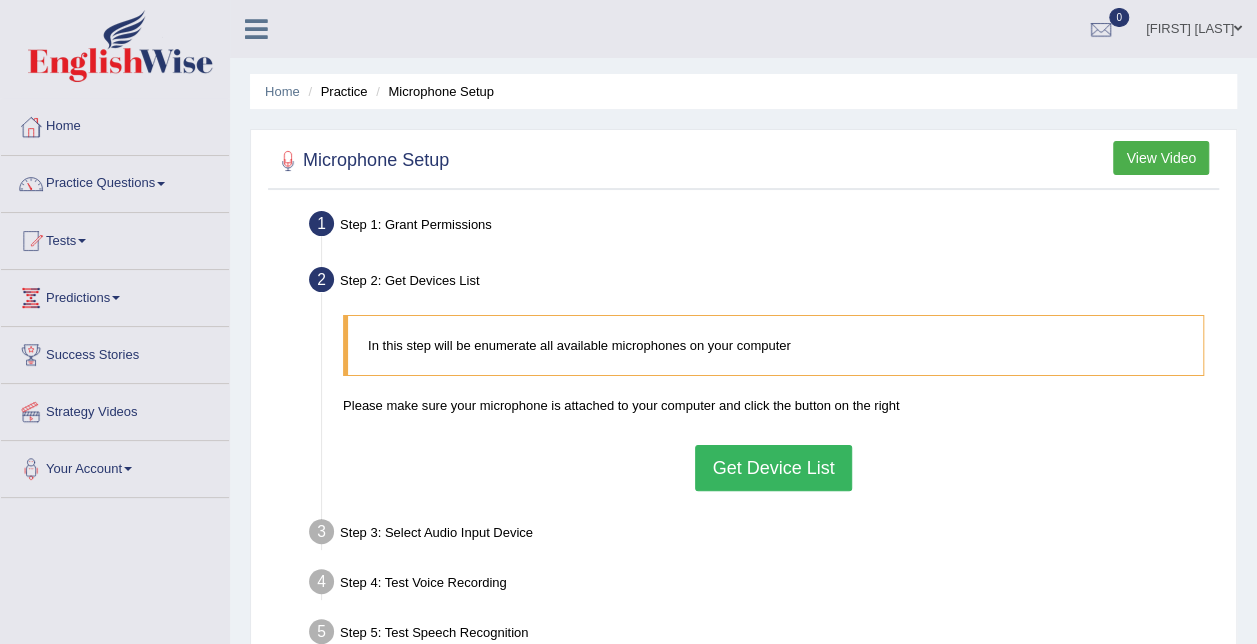 click on "Microphone Setup" at bounding box center [361, 161] 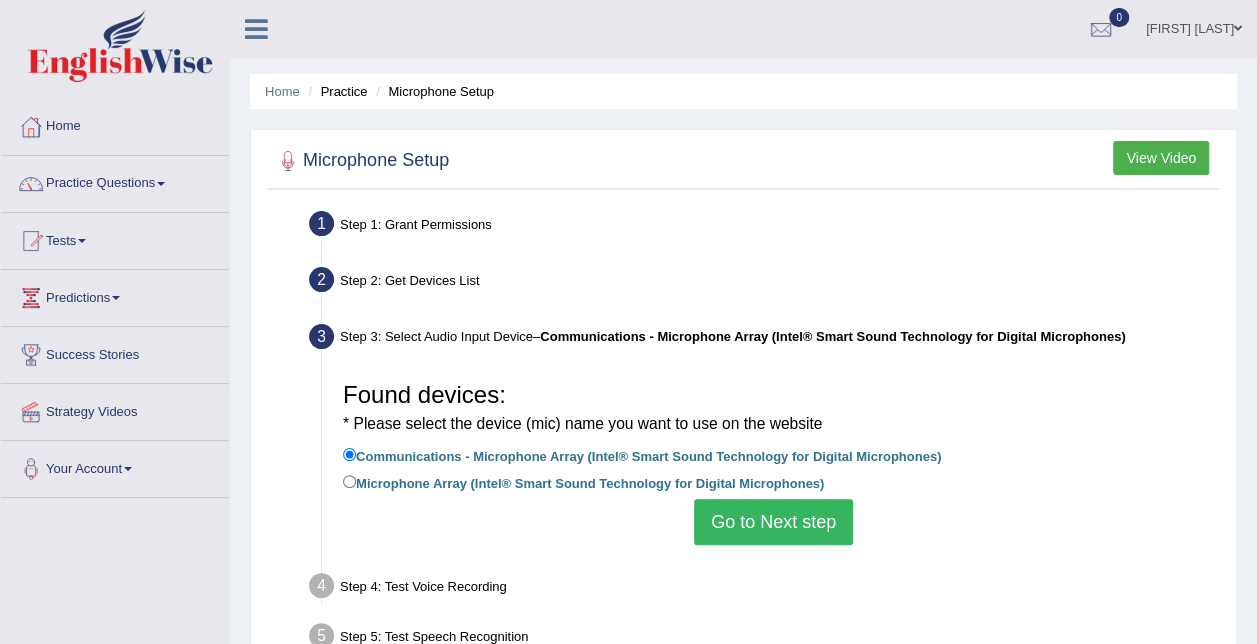 click on "Go to Next step" at bounding box center (773, 522) 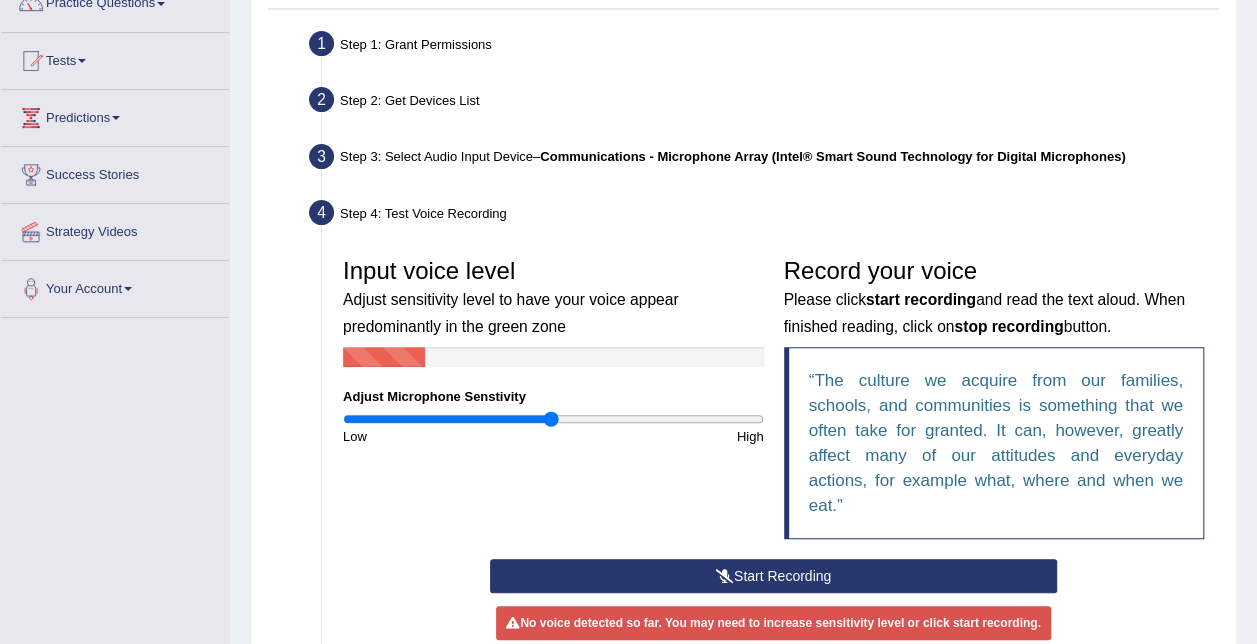scroll, scrollTop: 186, scrollLeft: 0, axis: vertical 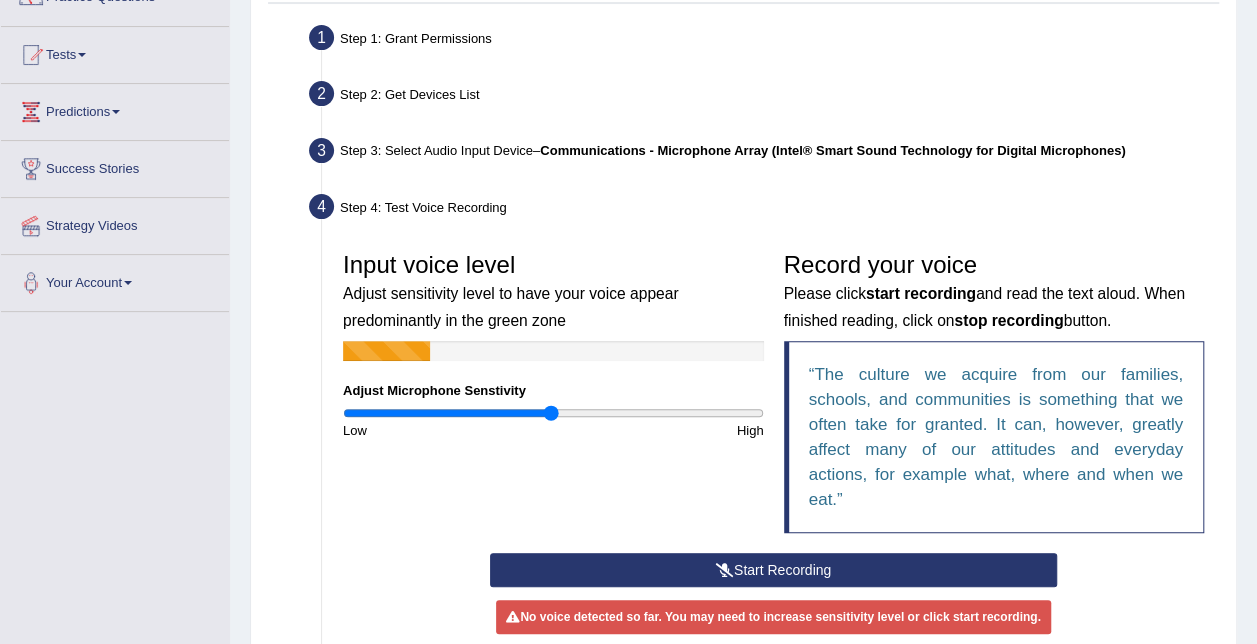 click on "Start Recording    Stop Recording   Note:  Please listen to the recording till the end by pressing  , to proceed.       No voice detected so far. You may need to increase sensitivity level or click start recording.     Voice level is too low yet. Please increase the sensitivity level from the bar on the left.     Your voice is strong enough for our A.I. to detect    Voice level is too high. Please reduce the sensitivity level from the bar on the left.     Select Another Device   Voice is ok. Go to Next step" at bounding box center (773, 622) 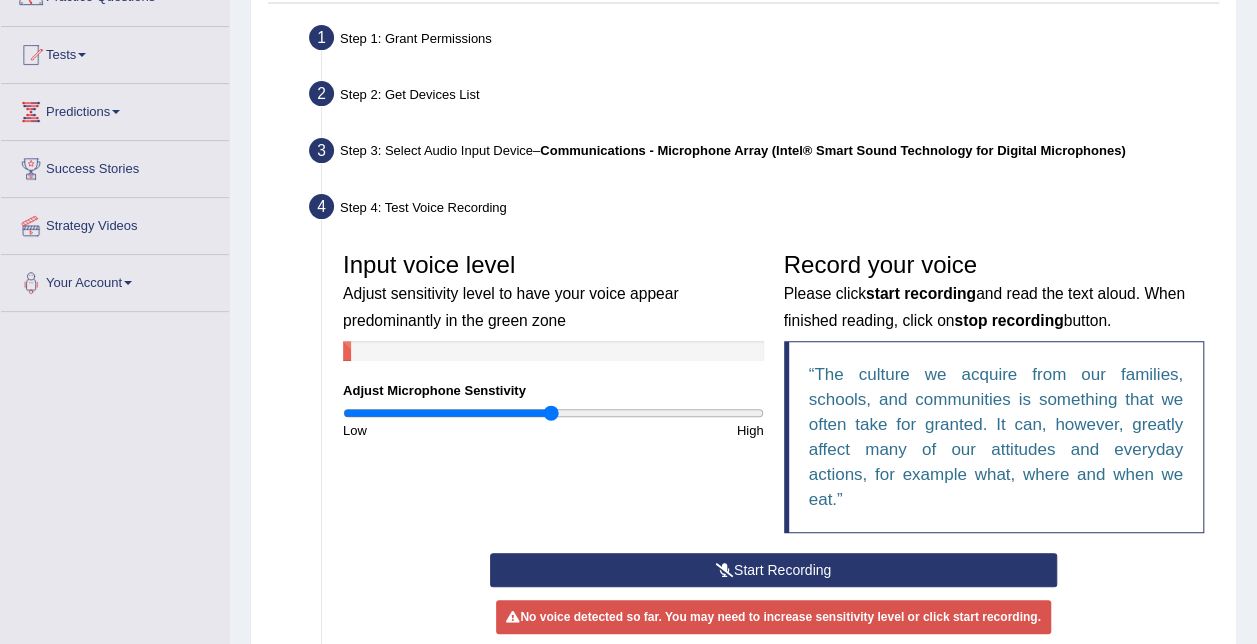 click on "Start Recording    Stop Recording   Note:  Please listen to the recording till the end by pressing  , to proceed.       No voice detected so far. You may need to increase sensitivity level or click start recording.     Voice level is too low yet. Please increase the sensitivity level from the bar on the left.     Your voice is strong enough for our A.I. to detect    Voice level is too high. Please reduce the sensitivity level from the bar on the left.     Select Another Device   Voice is ok. Go to Next step" at bounding box center (773, 622) 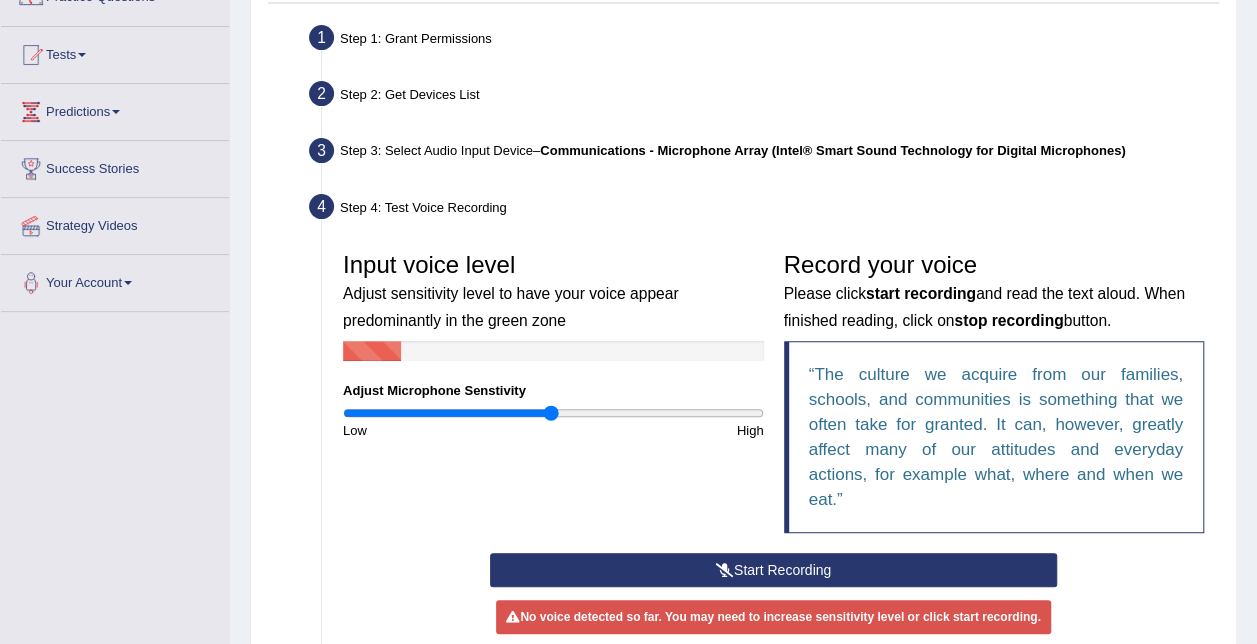 click at bounding box center [725, 570] 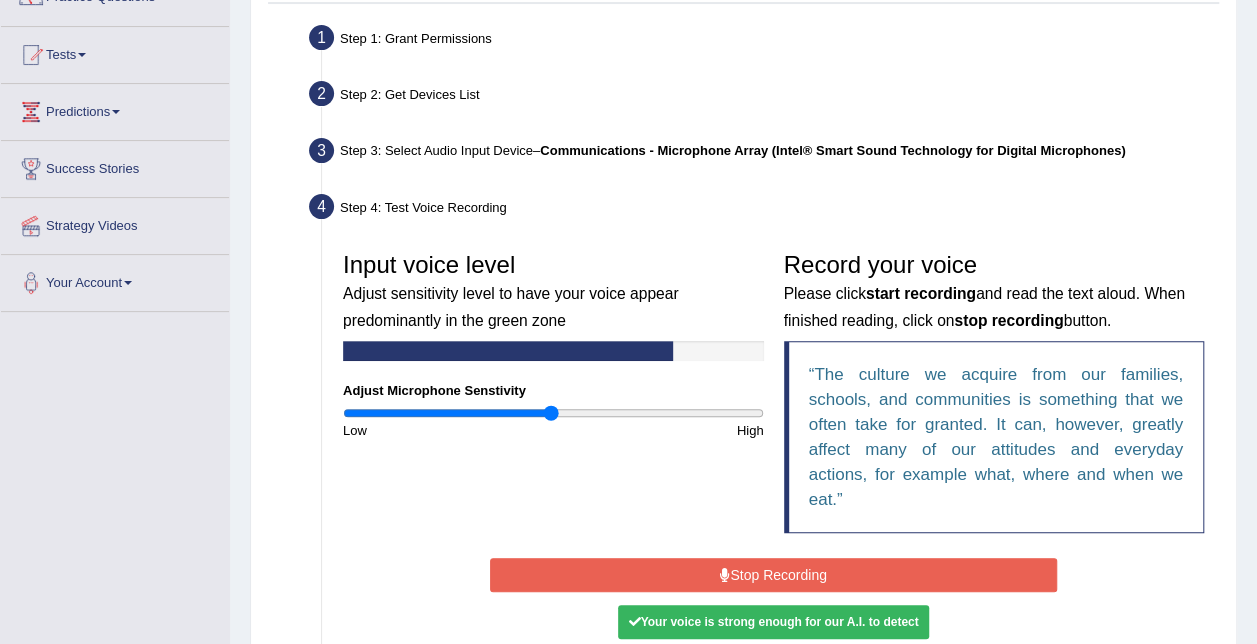click on "Stop Recording" at bounding box center [773, 575] 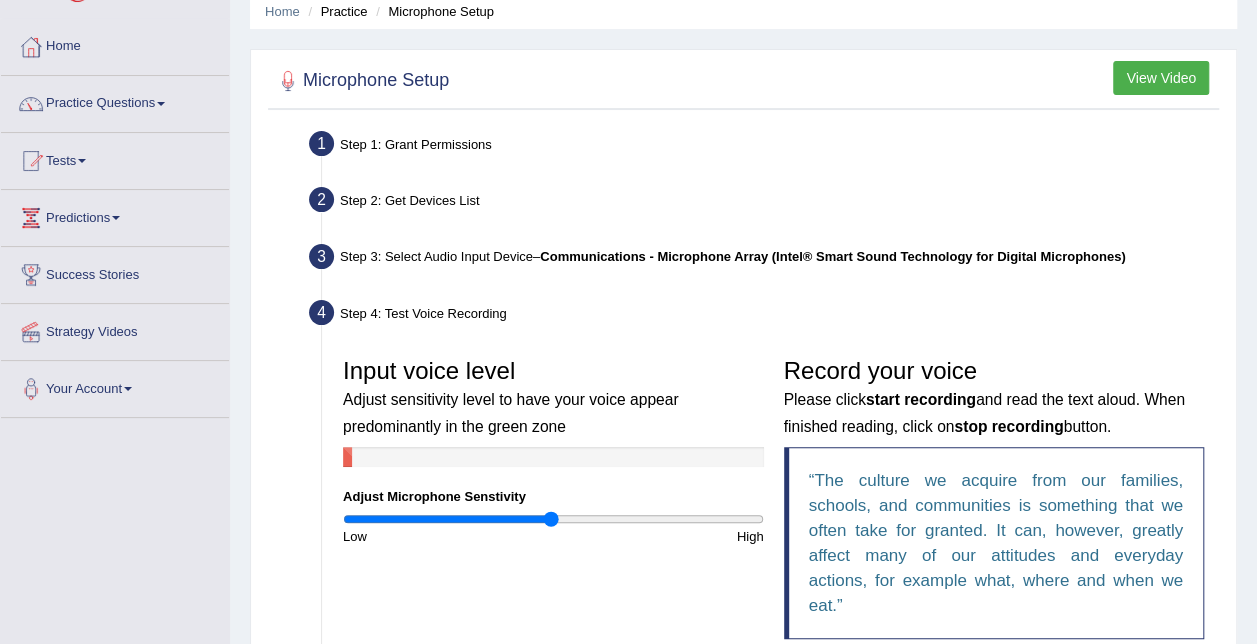 scroll, scrollTop: 0, scrollLeft: 0, axis: both 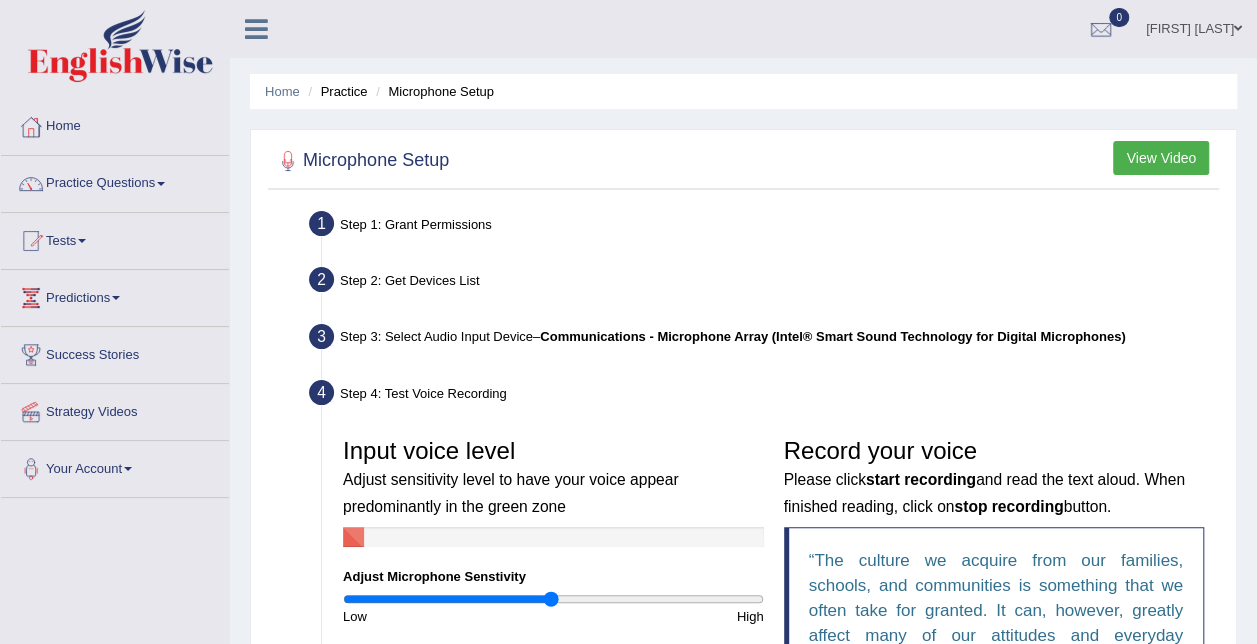 click at bounding box center (743, 161) 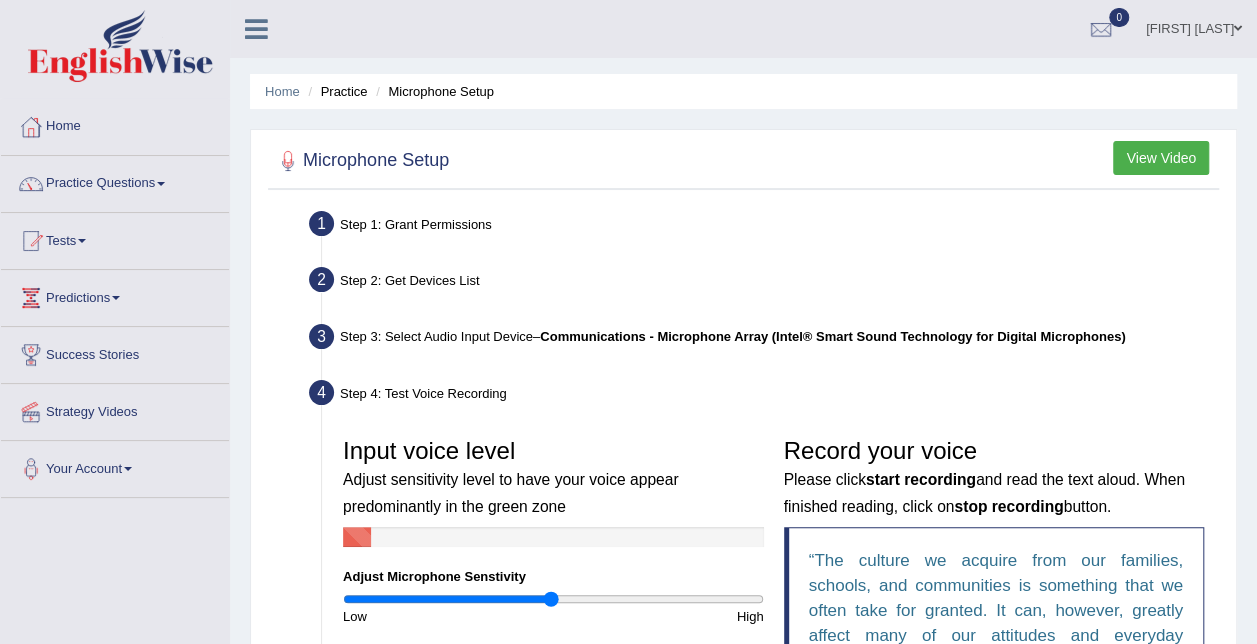 click at bounding box center [743, 161] 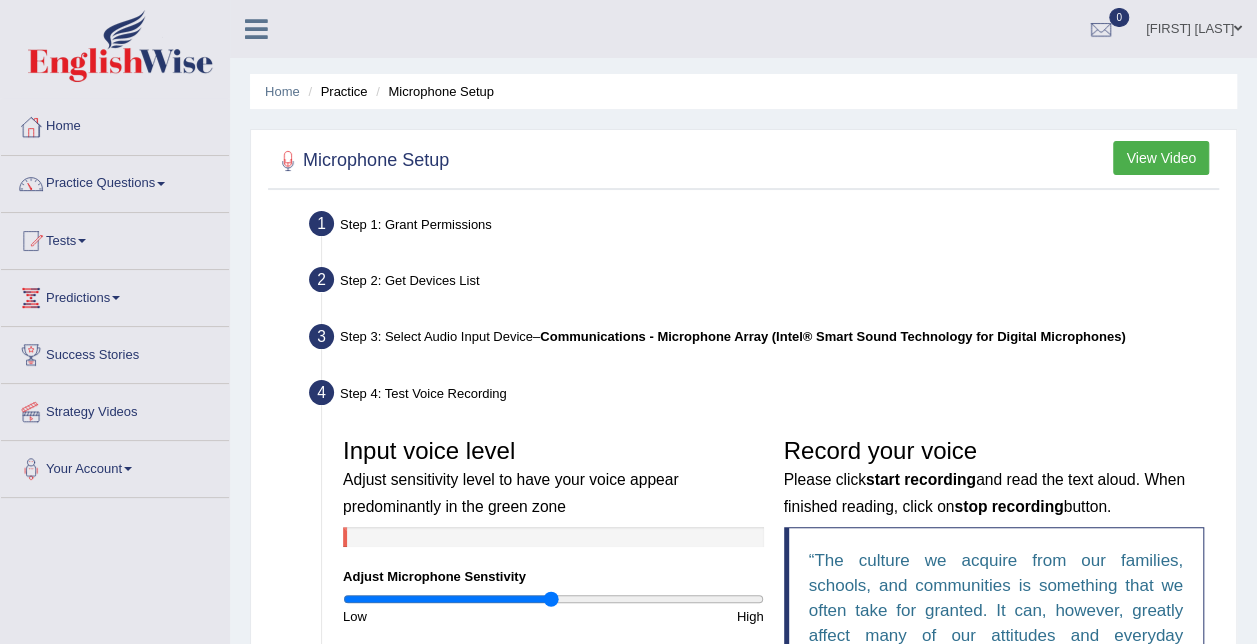 drag, startPoint x: 1248, startPoint y: 637, endPoint x: 1268, endPoint y: 629, distance: 21.540659 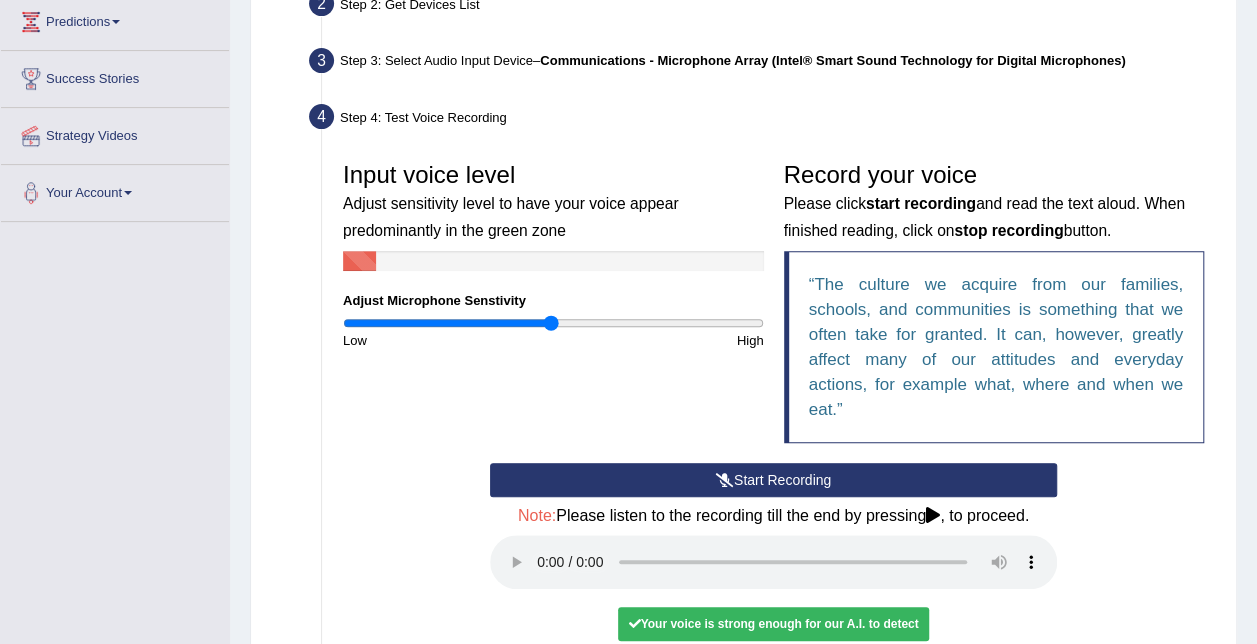 scroll, scrollTop: 306, scrollLeft: 0, axis: vertical 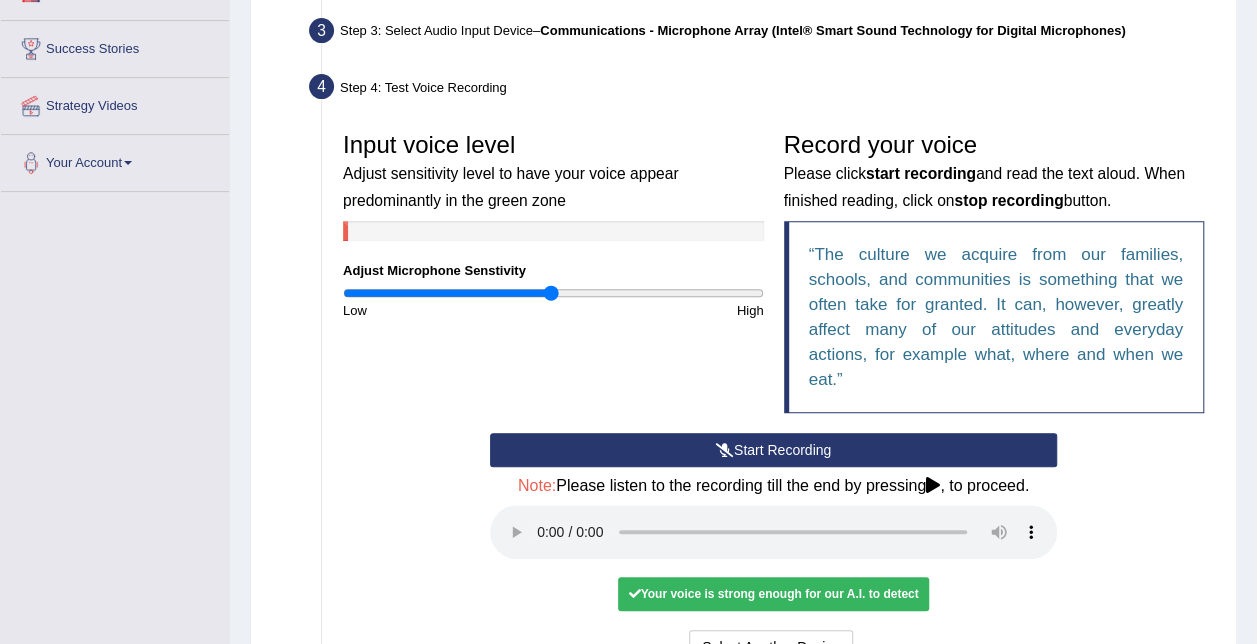 click on "Home
Practice
Microphone Setup
You have already completed the setup earlier with the following configuration:
Device Name:
null
Input Gain Level:
null
Speech Recognition:
No
However, you can configure it again by following the steps below if you have changed mic recently or facing problems.
Microphone Setup
View Video
Step 1: Grant Permissions   To access your microphone(s), we need permission to access the audio (mic) devices attached to your computer   Please click the button on the right and if prompted select  Allow  microphone from the dropdown list     Grant Permissions   Step 2: Get Devices List   In this step will be enumerate all available microphones on your computer       Get Device List" at bounding box center (743, 265) 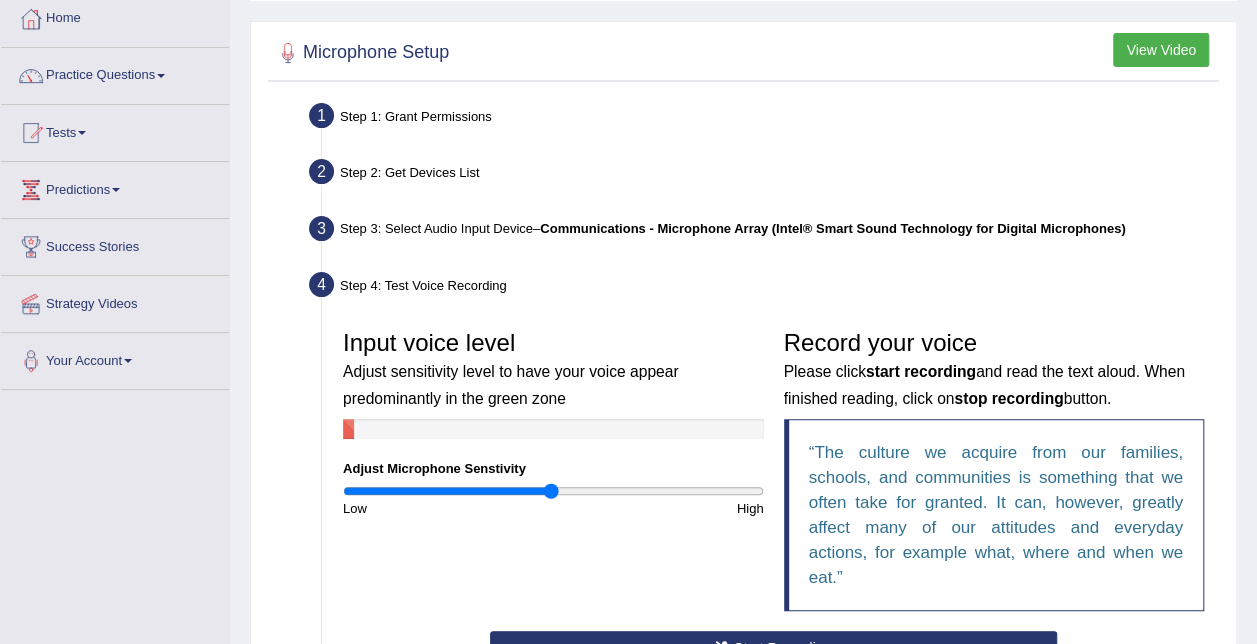 drag, startPoint x: 1253, startPoint y: 8, endPoint x: 1271, endPoint y: 11, distance: 18.248287 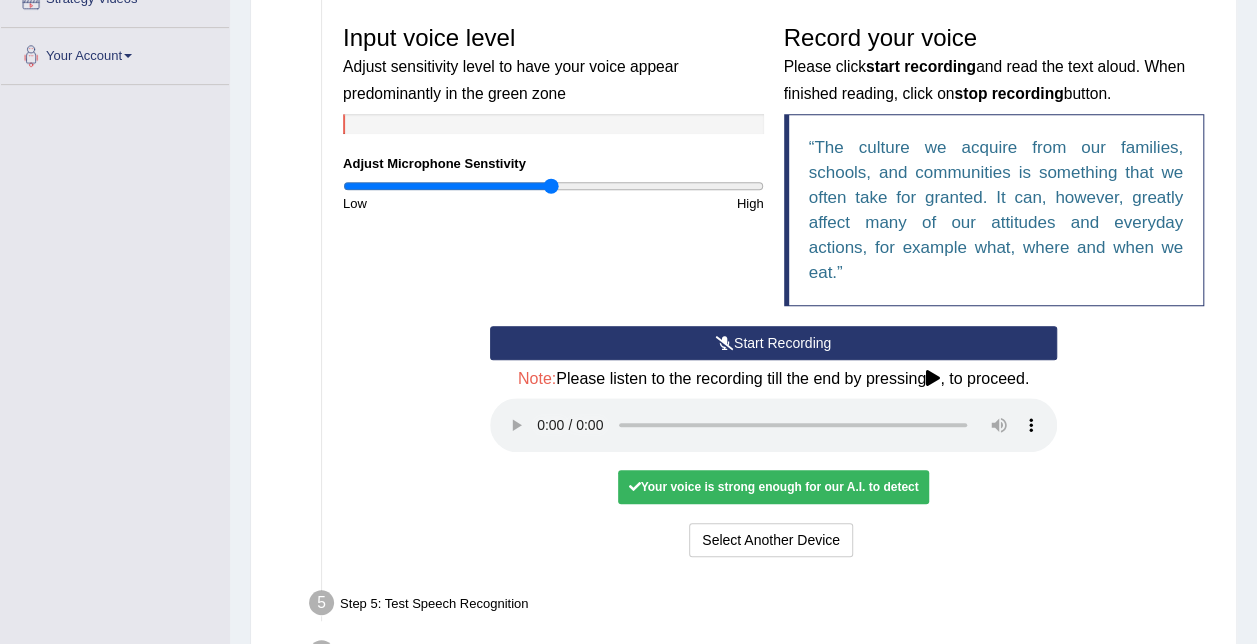 scroll, scrollTop: 480, scrollLeft: 0, axis: vertical 